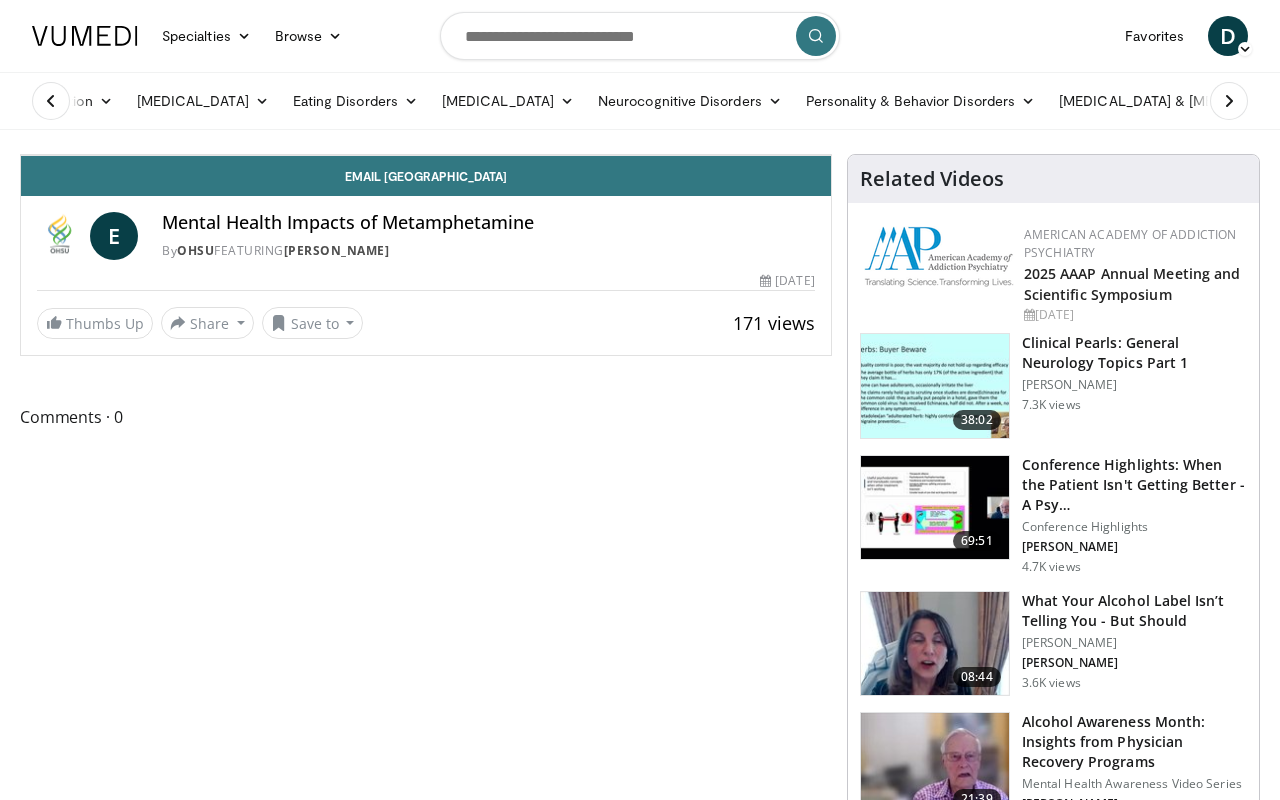scroll, scrollTop: 94, scrollLeft: 0, axis: vertical 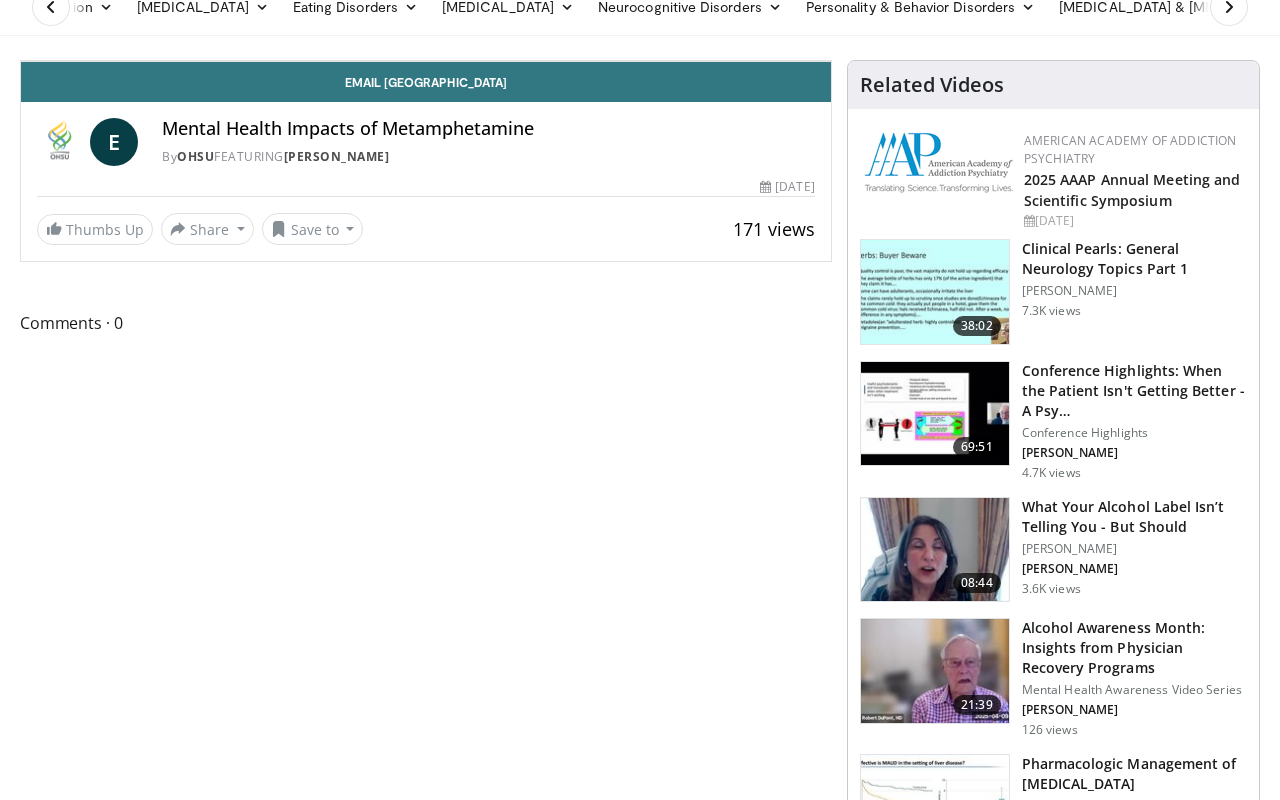 click at bounding box center [426, 61] 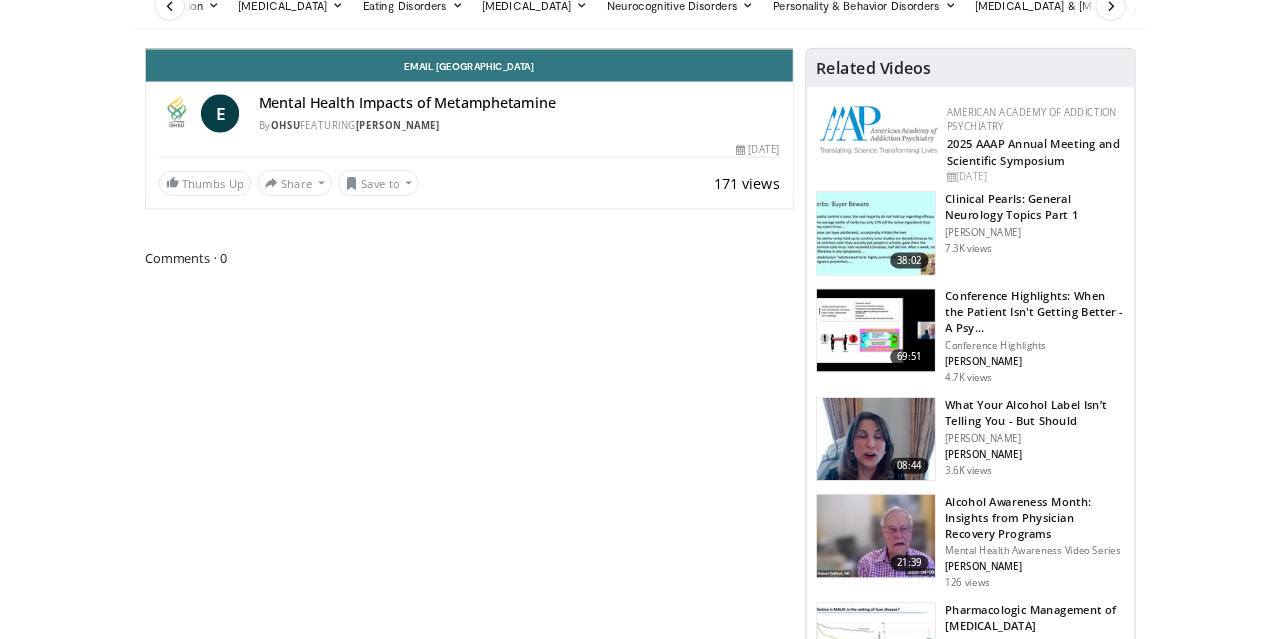 scroll, scrollTop: 0, scrollLeft: 0, axis: both 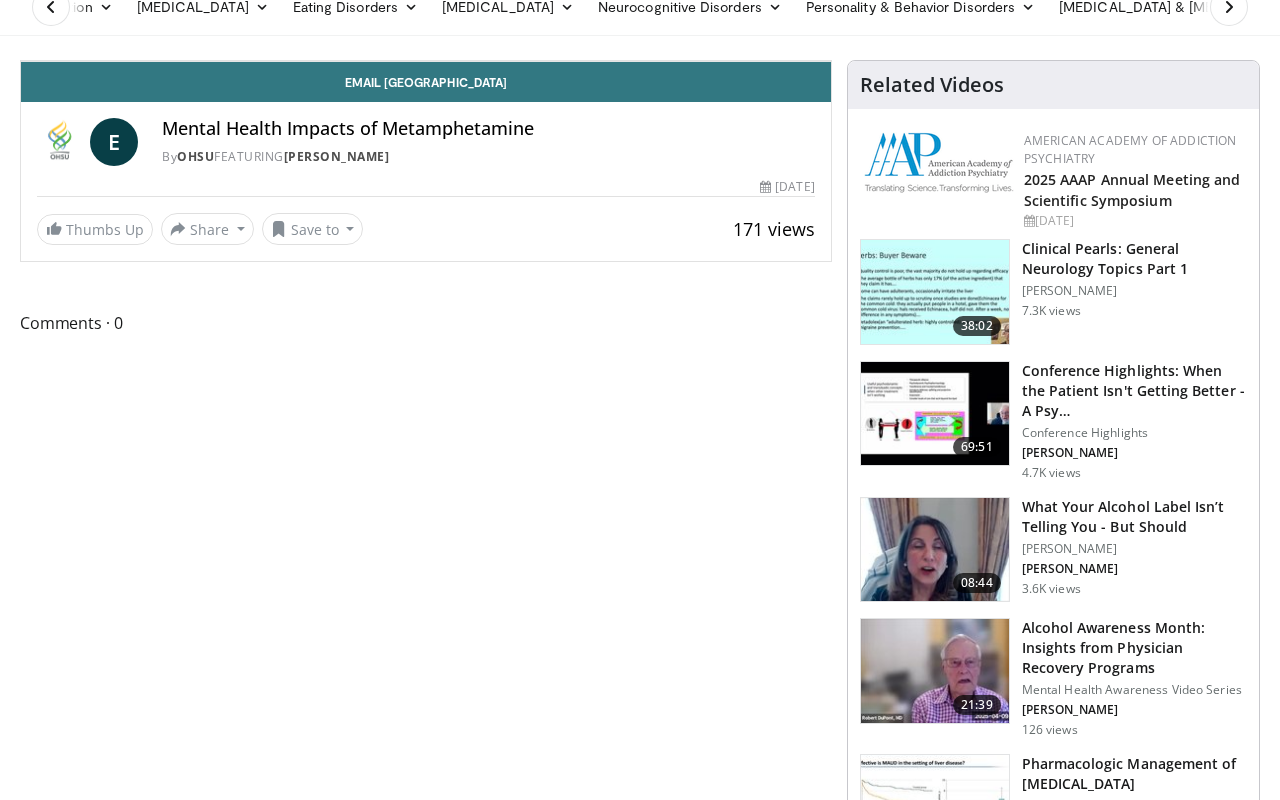 click at bounding box center [811, 41] 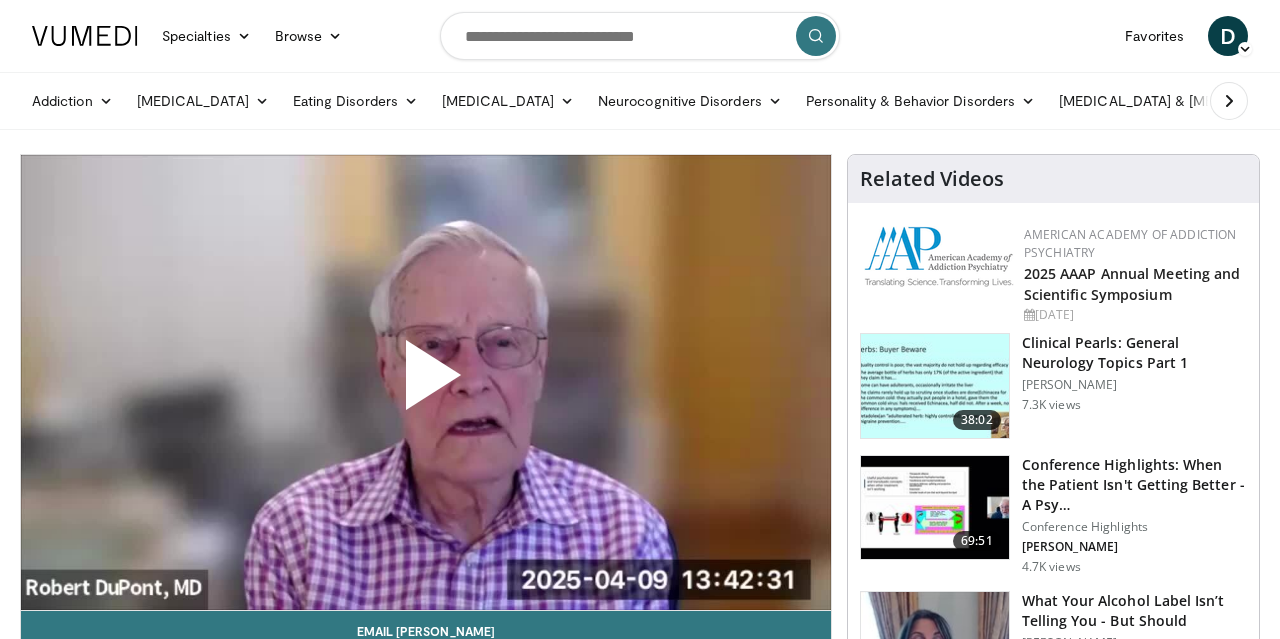 scroll, scrollTop: 0, scrollLeft: 0, axis: both 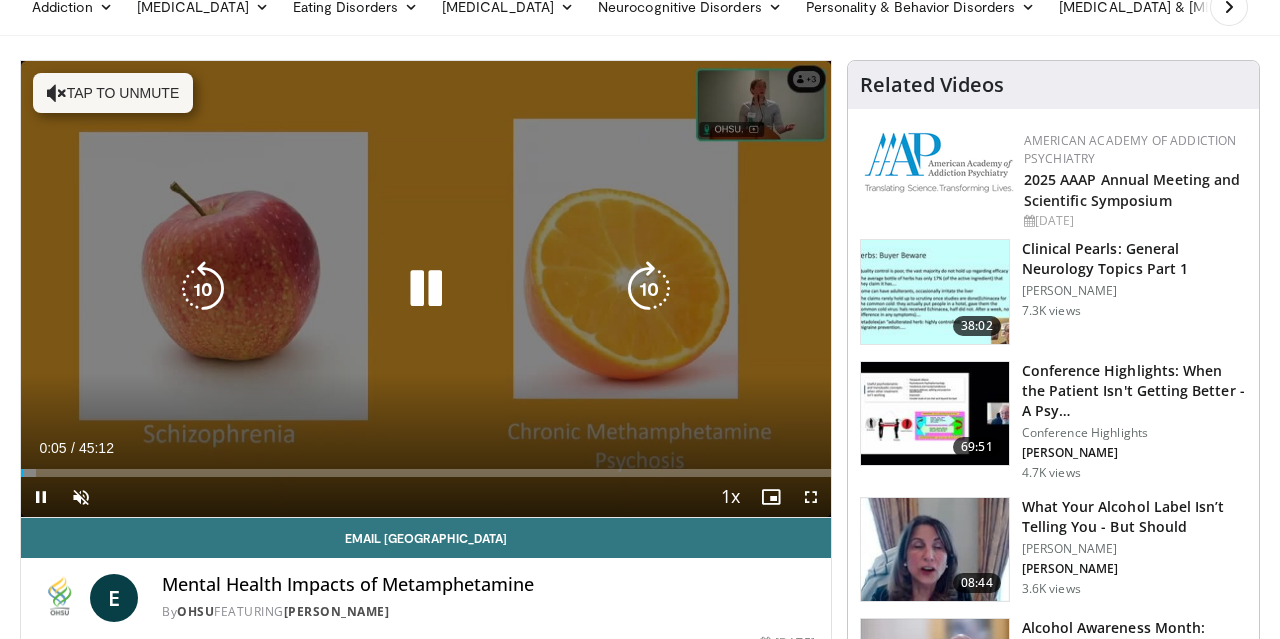 click at bounding box center (57, 93) 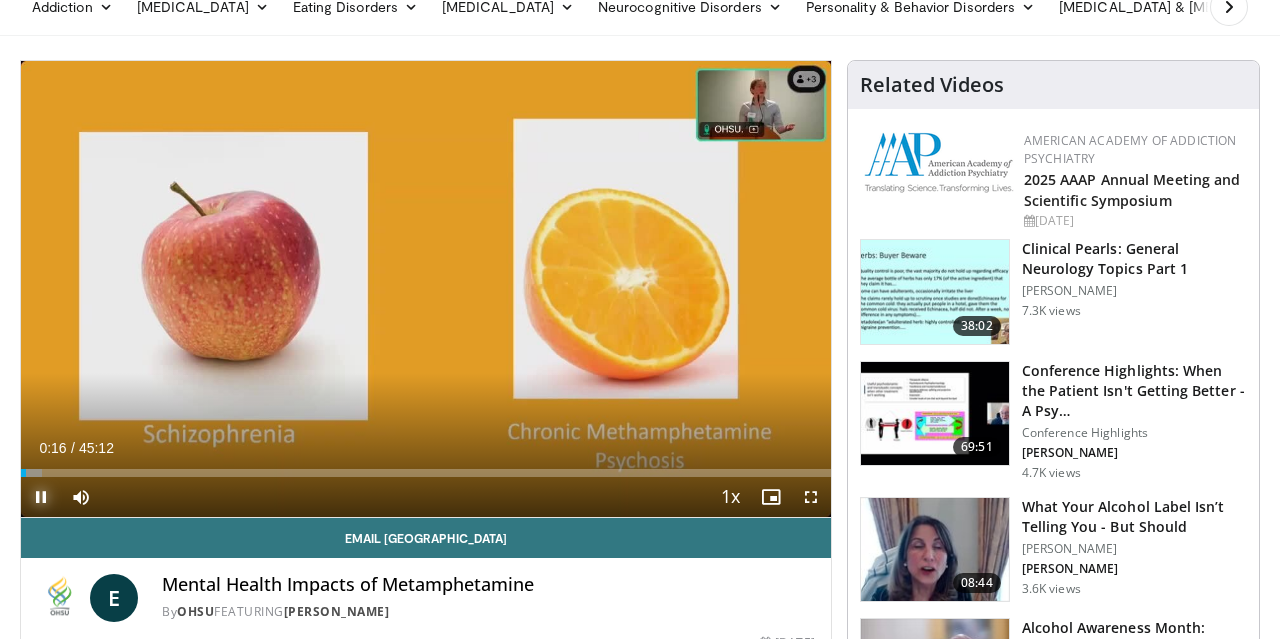 click at bounding box center [41, 497] 